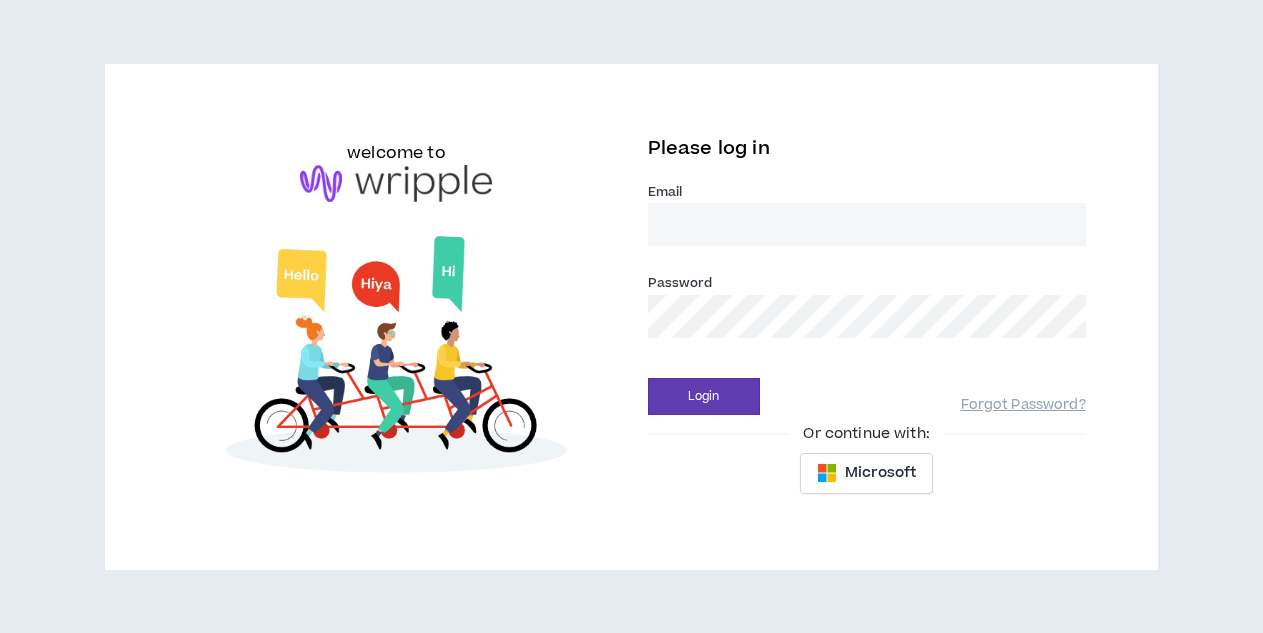 scroll, scrollTop: 0, scrollLeft: 0, axis: both 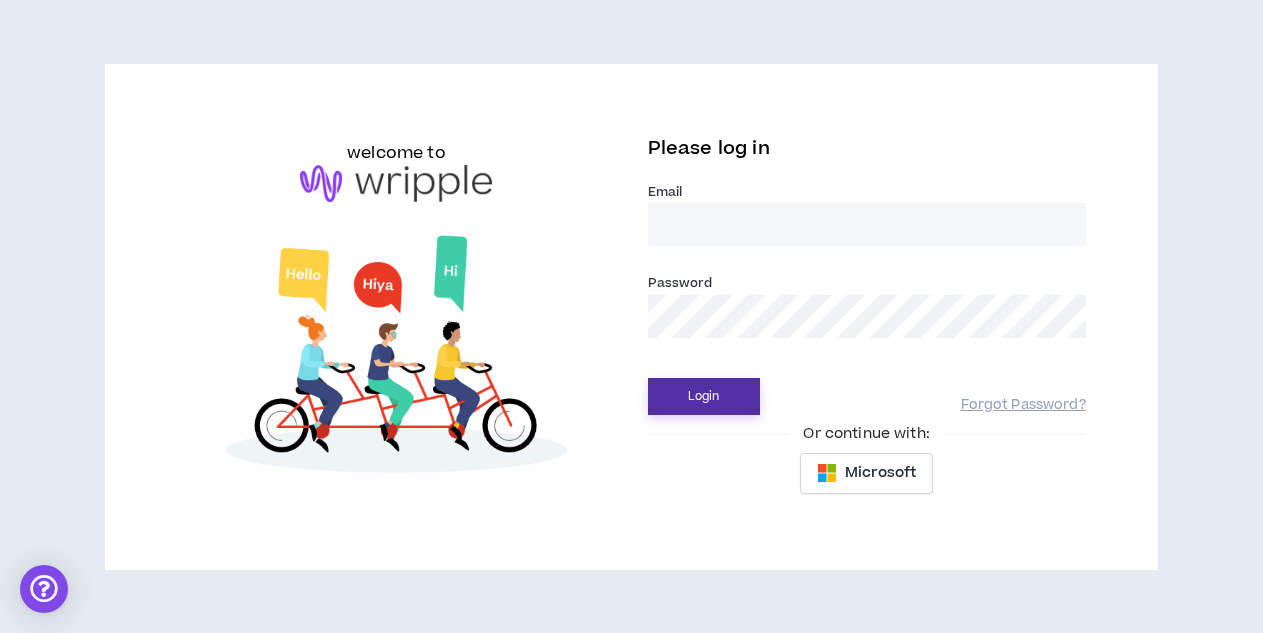 type on "[NAME]@[DOMAIN].com" 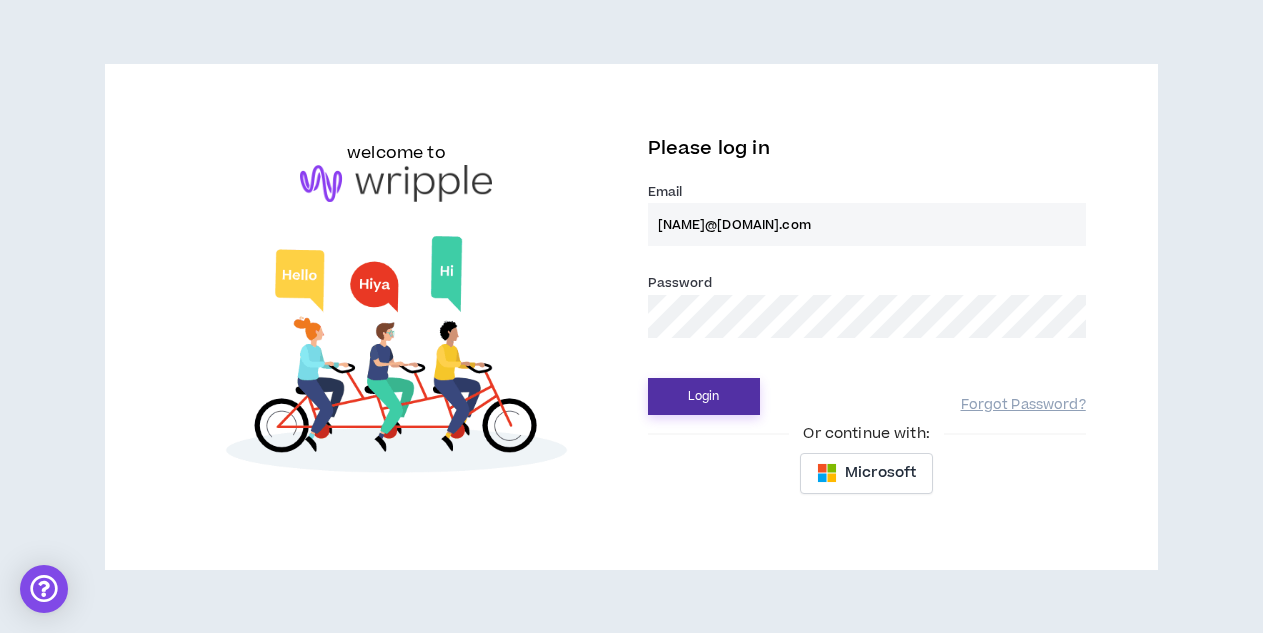 click on "Login" at bounding box center (704, 396) 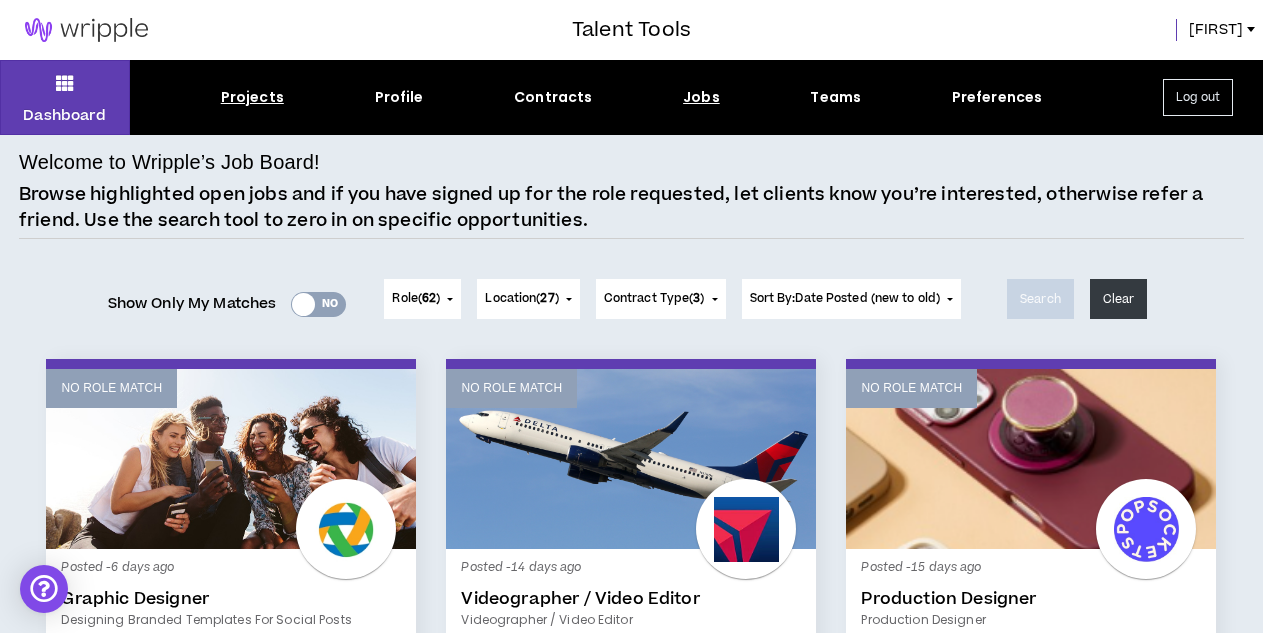 click on "Projects" at bounding box center (252, 97) 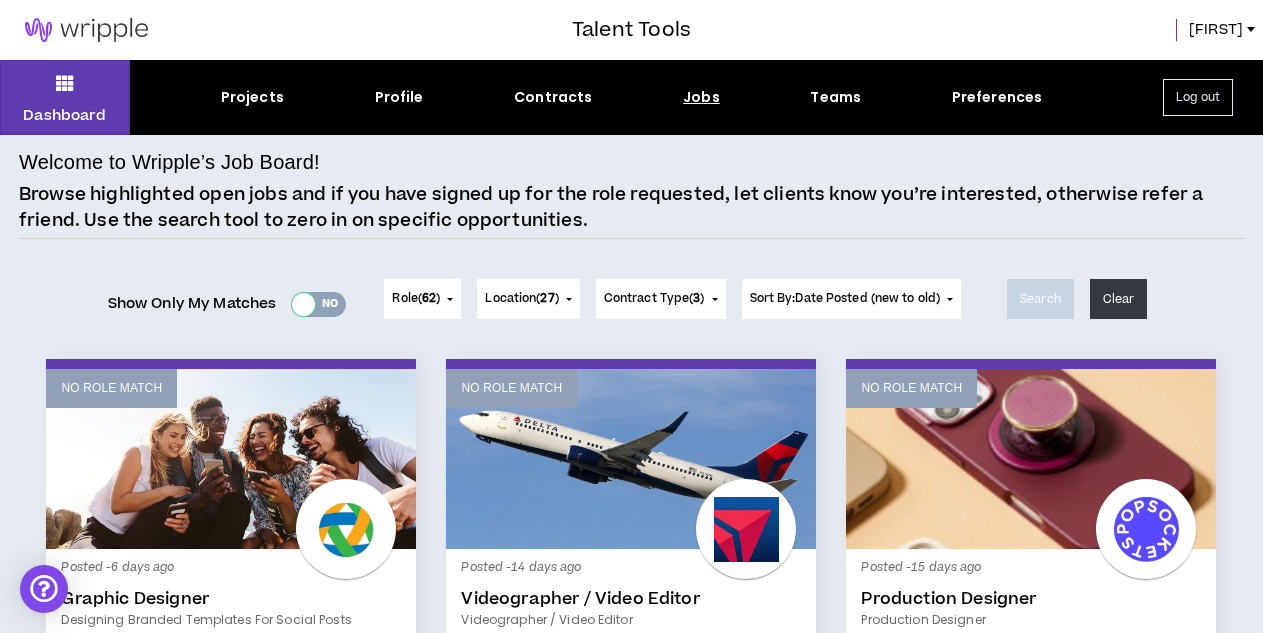 click at bounding box center (303, 304) 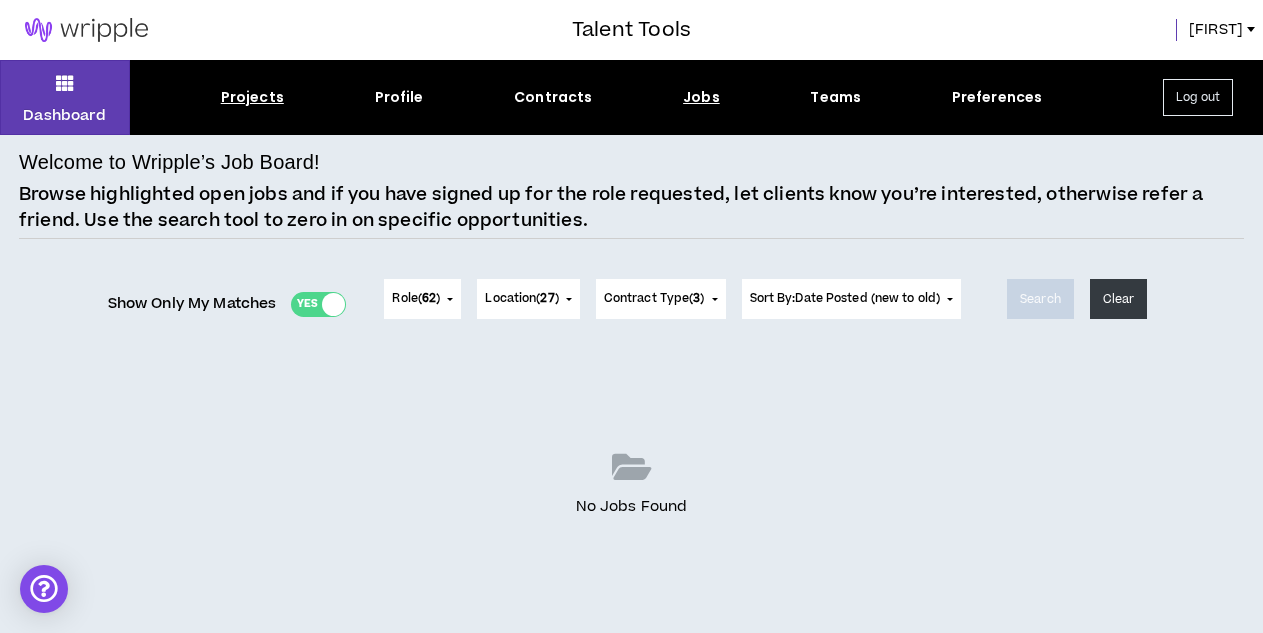 click on "Projects" at bounding box center (252, 97) 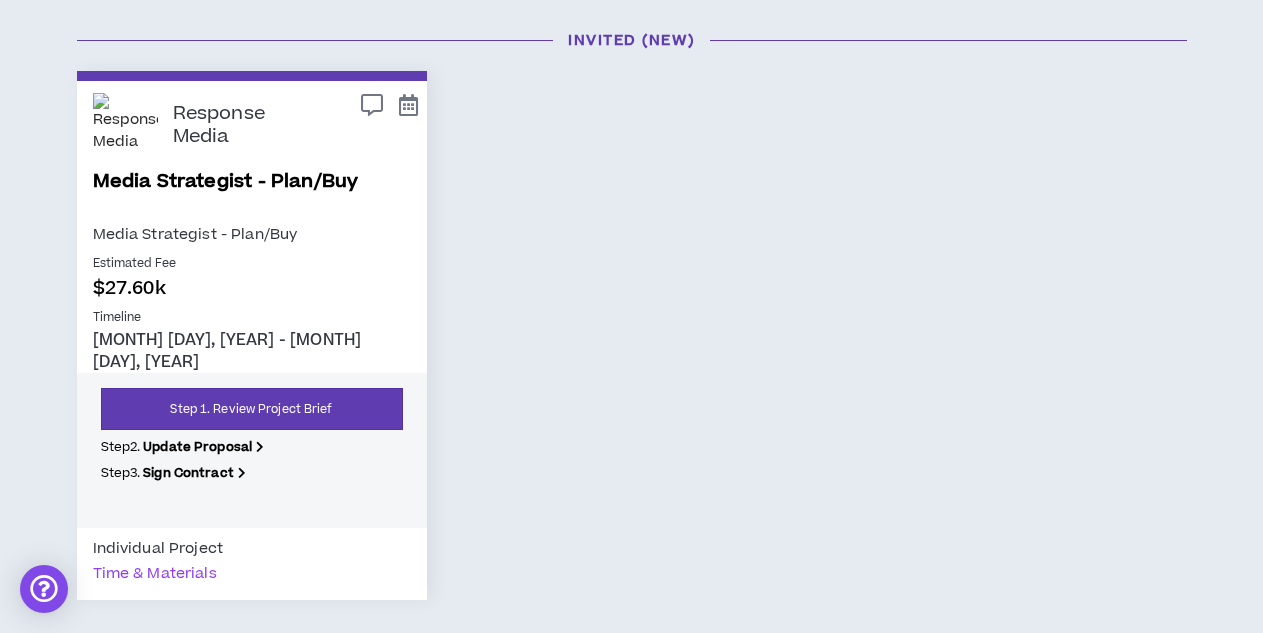 scroll, scrollTop: 240, scrollLeft: 0, axis: vertical 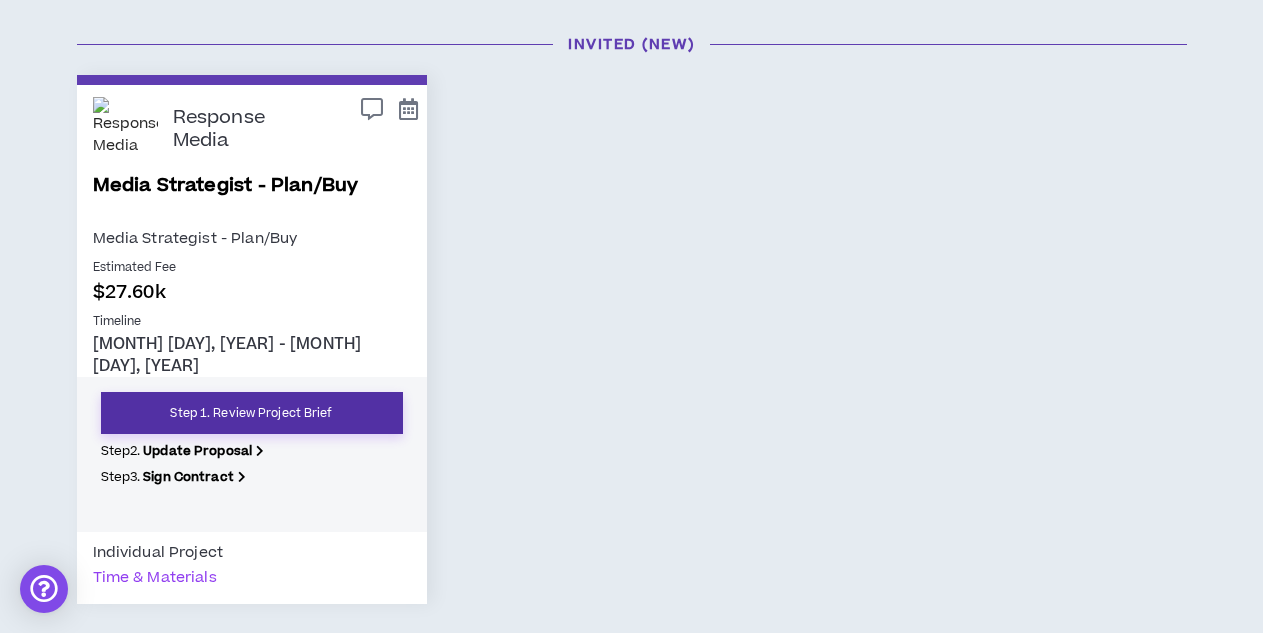 click on "Step 1. Review Project Brief" at bounding box center (252, 413) 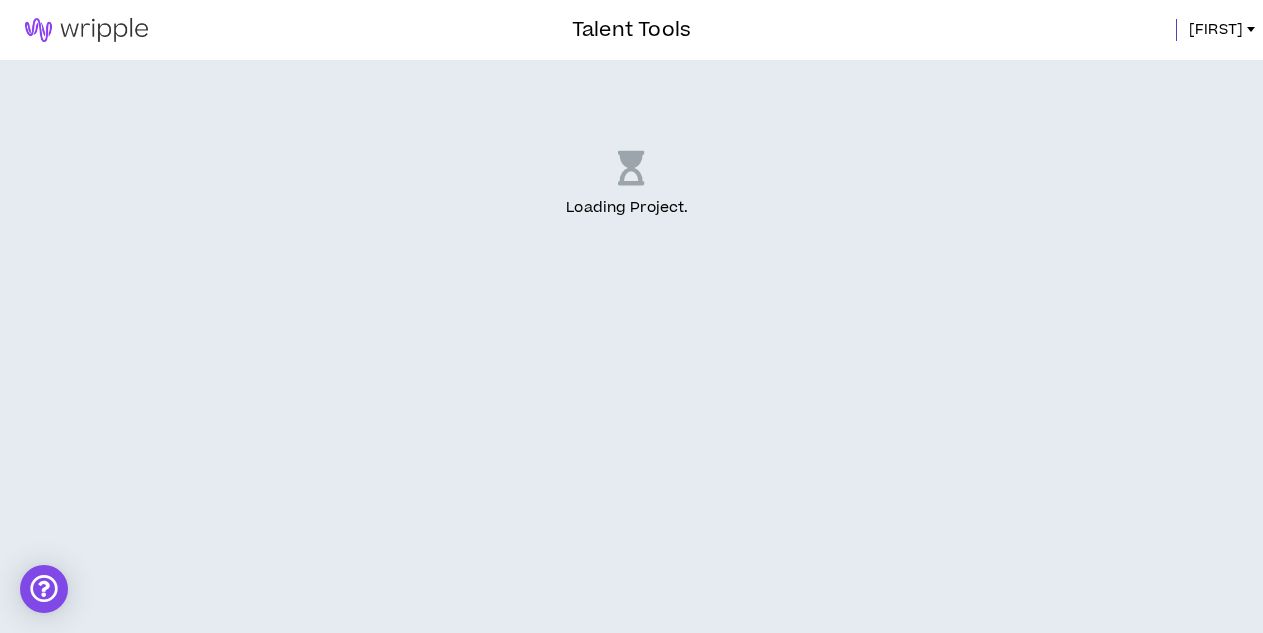 scroll, scrollTop: 0, scrollLeft: 0, axis: both 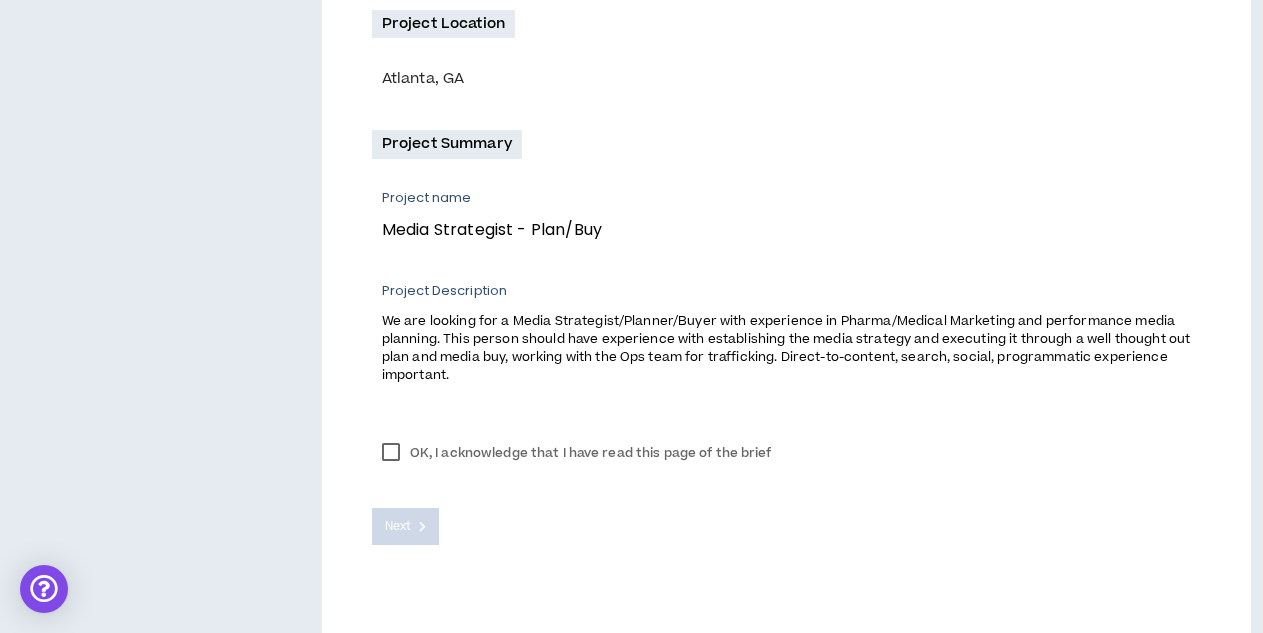 click on "OK, I acknowledge that I have read this page of the brief" at bounding box center (577, 453) 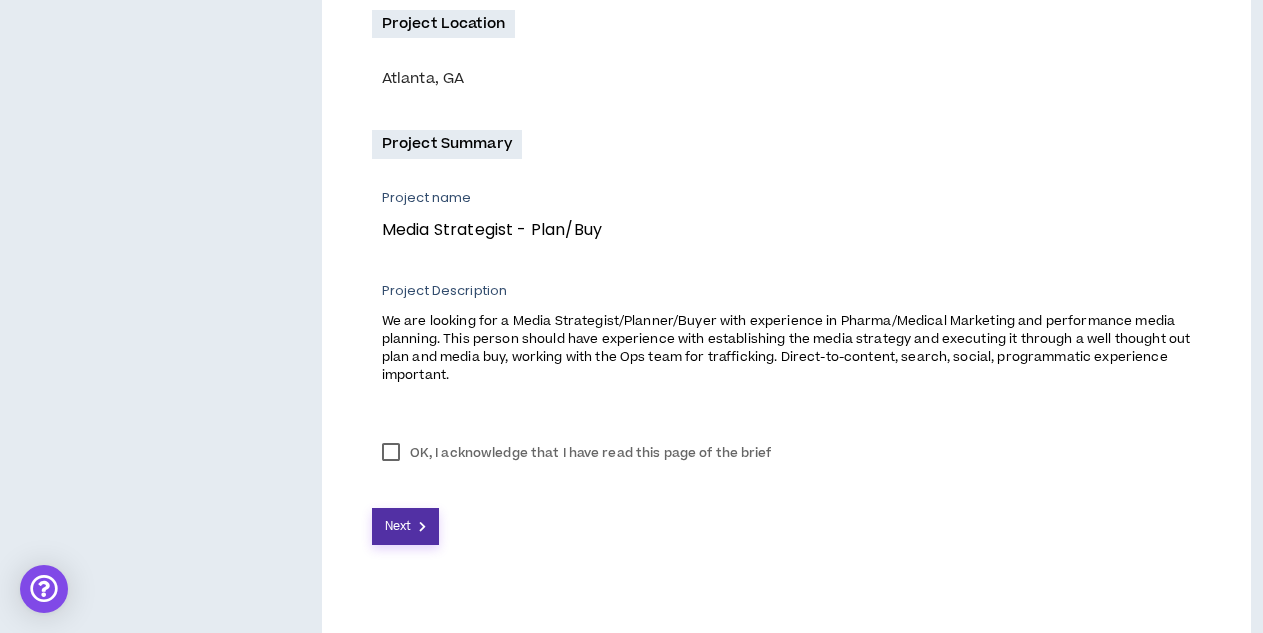 click on "Next" at bounding box center (398, 526) 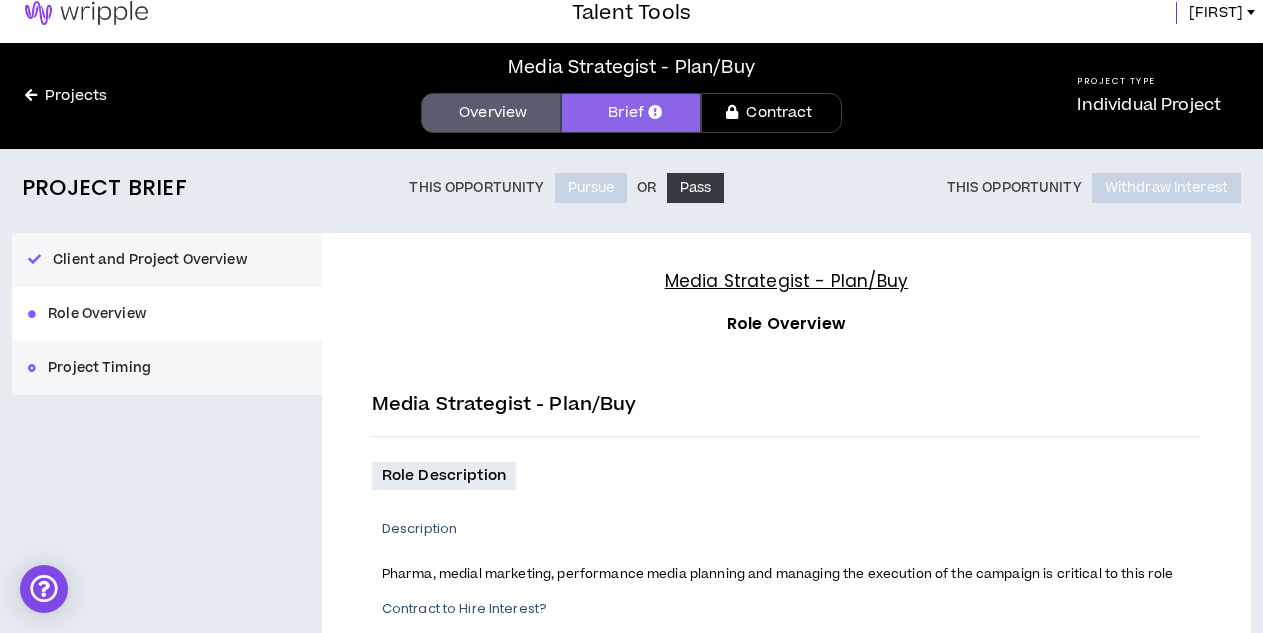 scroll, scrollTop: 0, scrollLeft: 0, axis: both 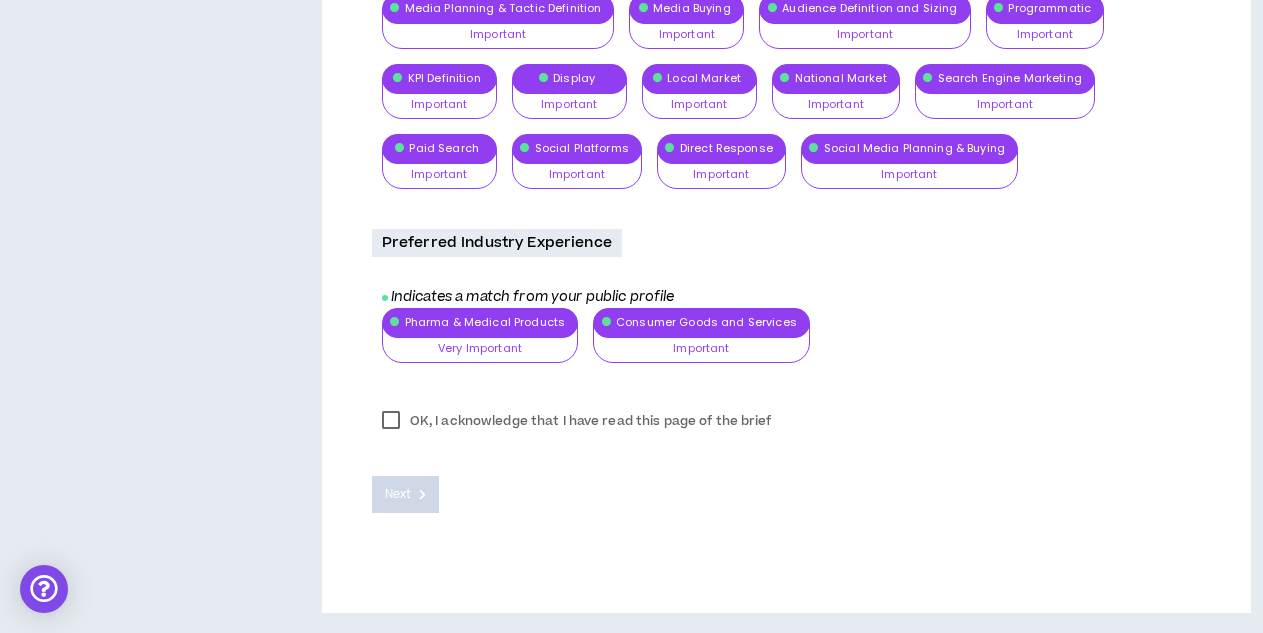 click on "OK, I acknowledge that I have read this page of the brief" at bounding box center (577, 421) 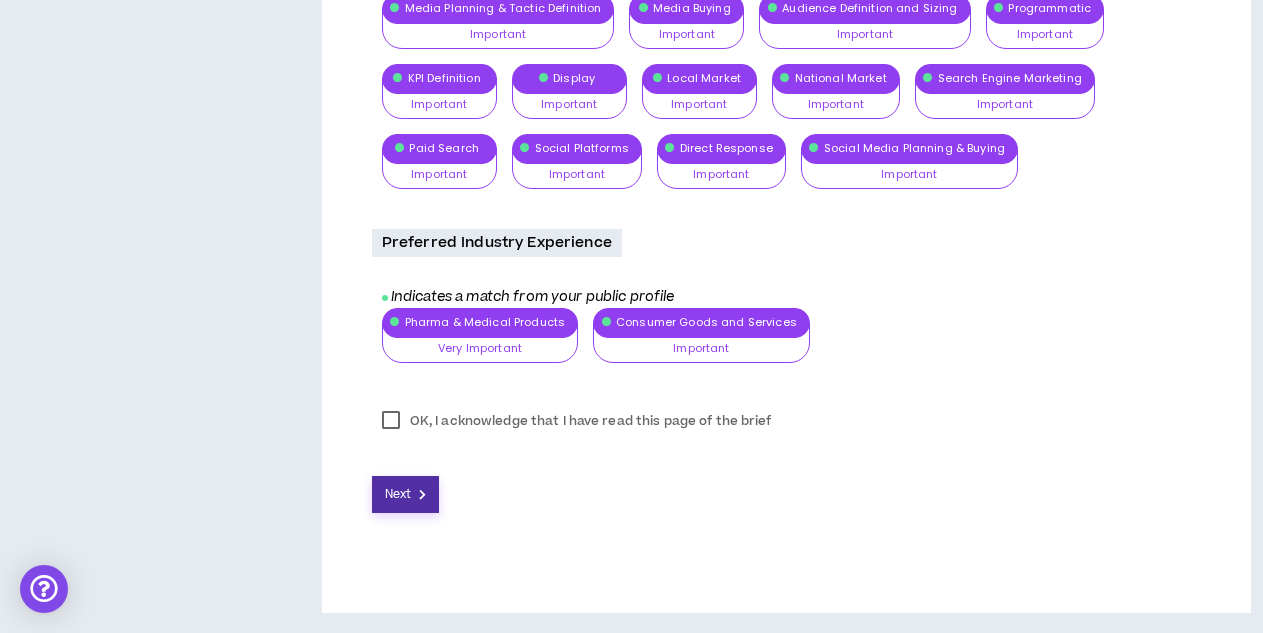 click on "Next" at bounding box center (406, 494) 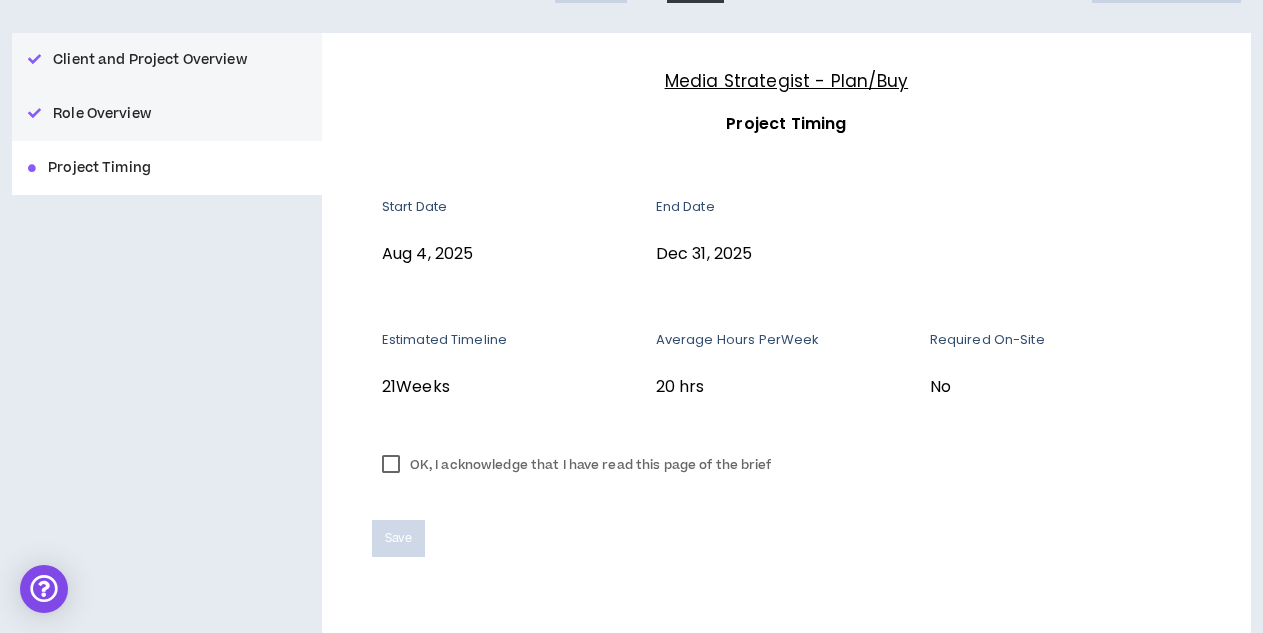 scroll, scrollTop: 240, scrollLeft: 0, axis: vertical 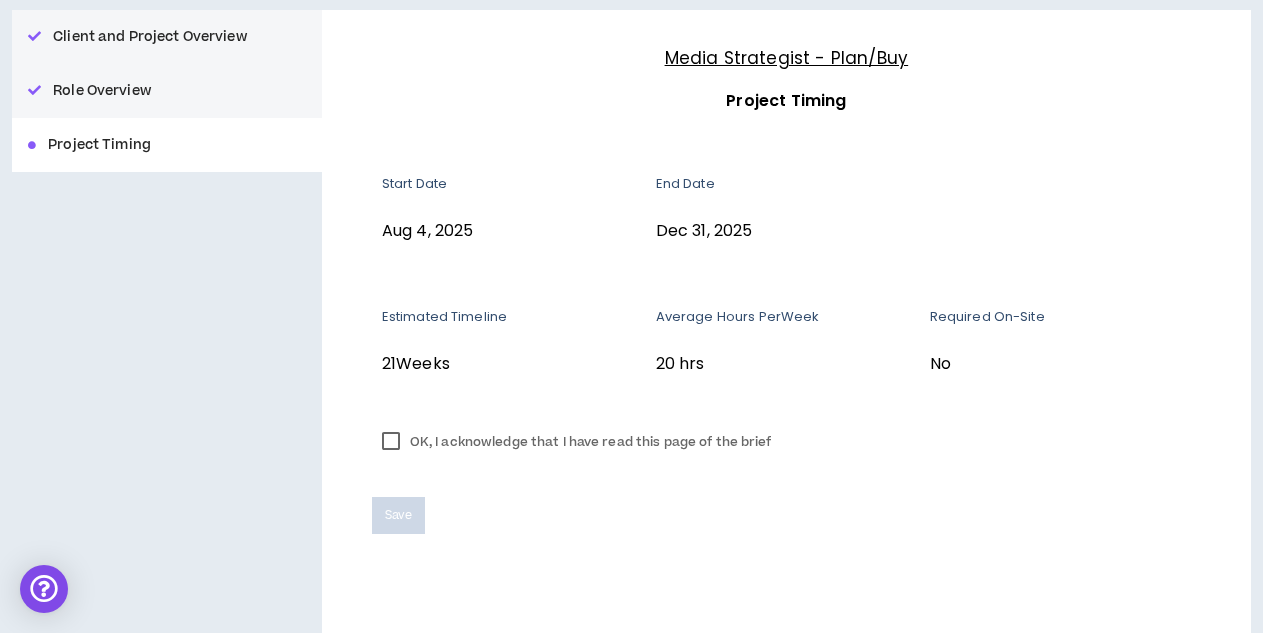 click on "OK, I acknowledge that I have read this page of the brief" at bounding box center (577, 442) 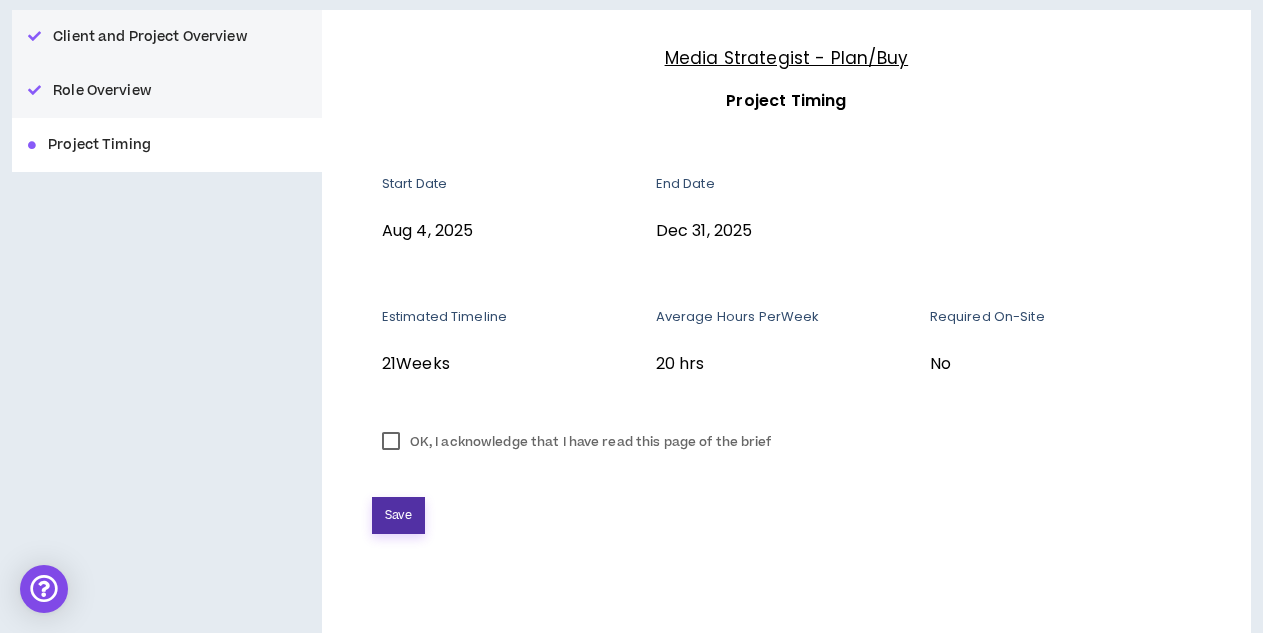 click on "Save" at bounding box center [398, 515] 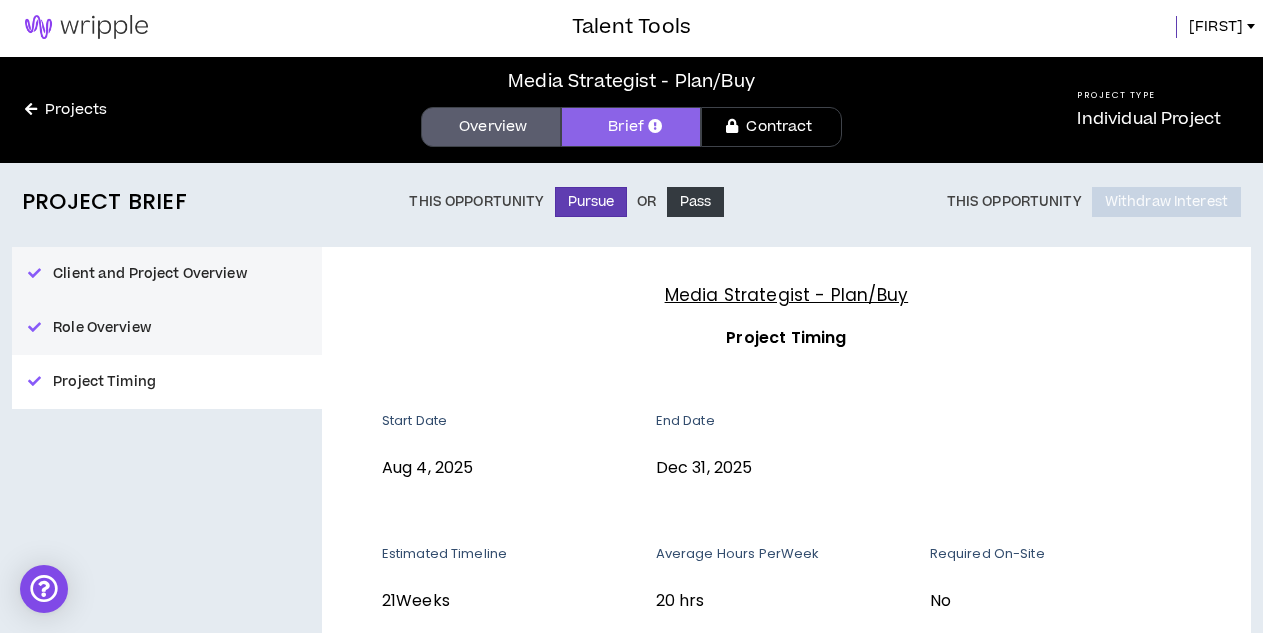 scroll, scrollTop: 0, scrollLeft: 0, axis: both 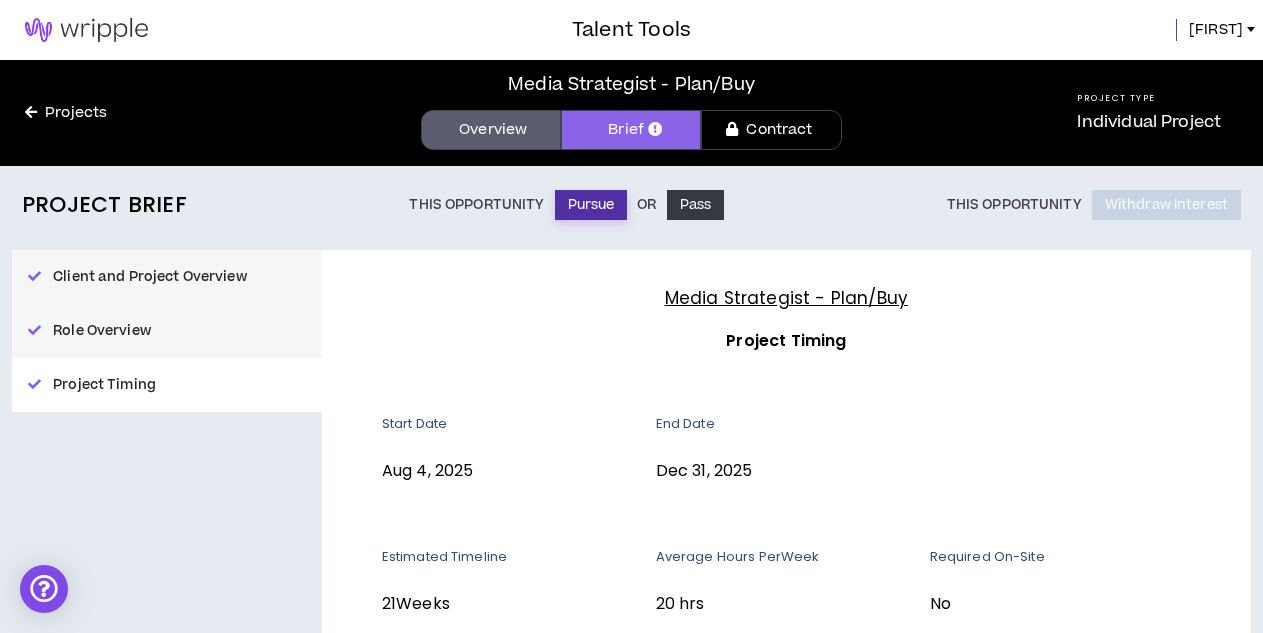 click on "Pursue" at bounding box center [591, 205] 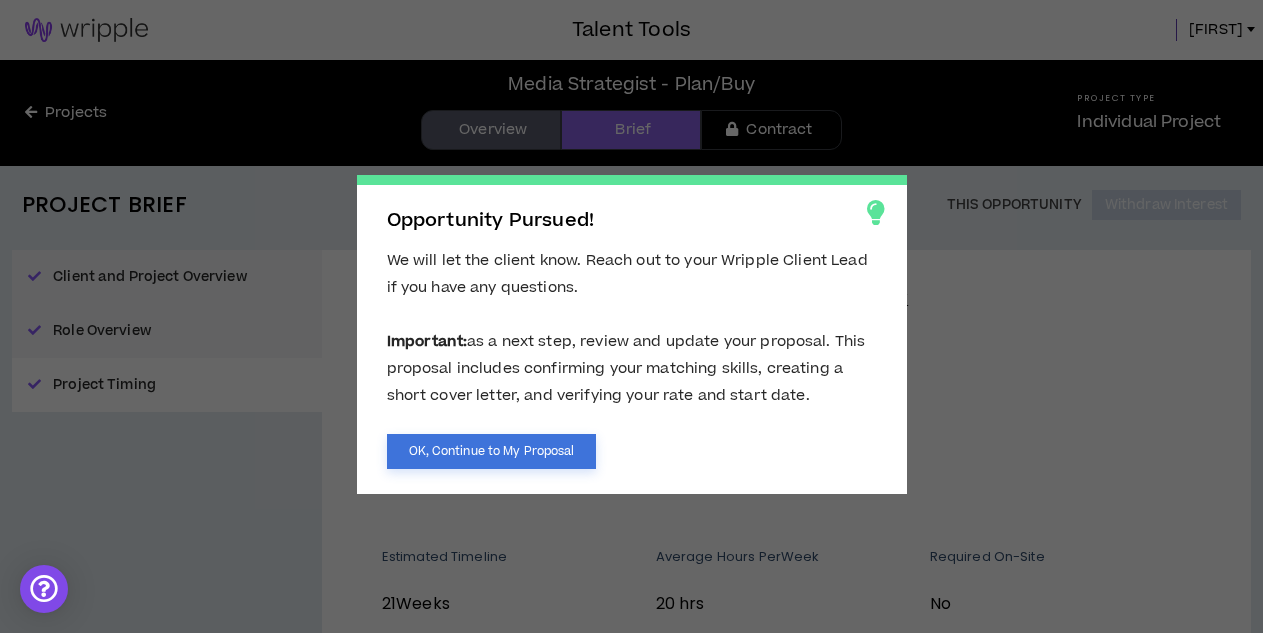 click on "OK, Continue to My Proposal" at bounding box center [492, 451] 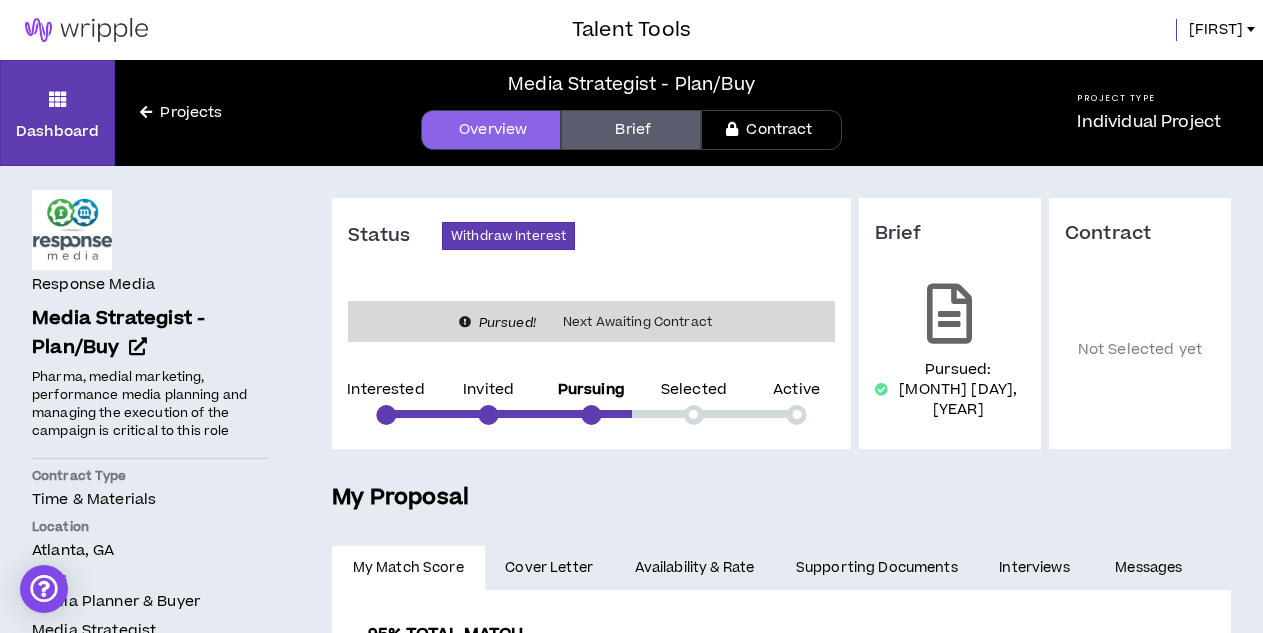 click on "Status Withdraw Interest Pursued! Next Awaiting Contract Interested Invited Pursuing Selected Active Brief Pursued:  [MONTH] [DAY], [YEAR] Contract Not Selected yet My Proposal My Match Score Cover Letter Availability & Rate Supporting Documents Interviews Messages 95% Total Match My Relevant Experience Skill Requirements 96 % Match Skill Requirements Media Planning & Tactic Definition 6-10 Years Media Buying 11+ Years Audience Definition and Sizing 6-10 Years Programmatic 6-10 Years KPI Definition 6-10 Years Display 11+ Years Local Market 6-10 Years National Market 6-10 Years Search Engine Marketing 6-10 Years Paid Search 6-10 Years Social Platforms 6-10 Years Direct Response 2-5 Years Social Media Planning & Buying 11+ Years Total Experience 100 % Match Total Experience Media Planner & Buyer 11+ Years Media Strategist 11+ Years Industry Requirements 86 % Match Industry Requirements Pharma & Medical Products 2-5 Years Consumer Goods and Services 0-1 Years Cover Letter * Generate Cover Letter 2 attempts  remaining  *" at bounding box center [781, 856] 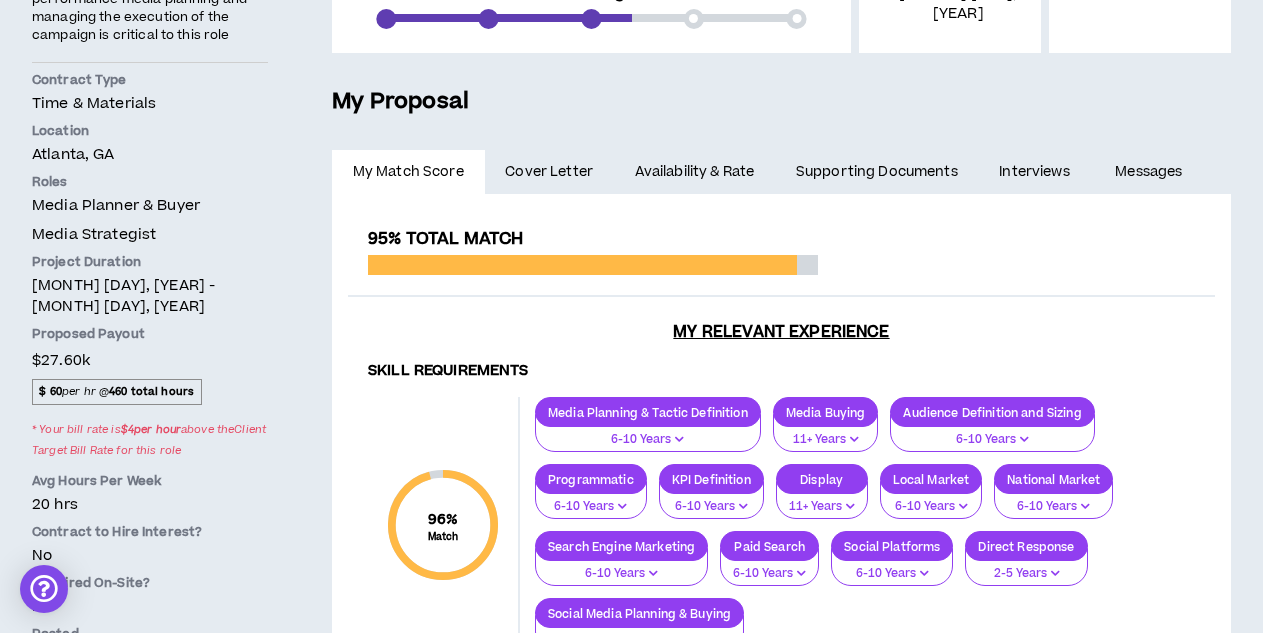 scroll, scrollTop: 400, scrollLeft: 0, axis: vertical 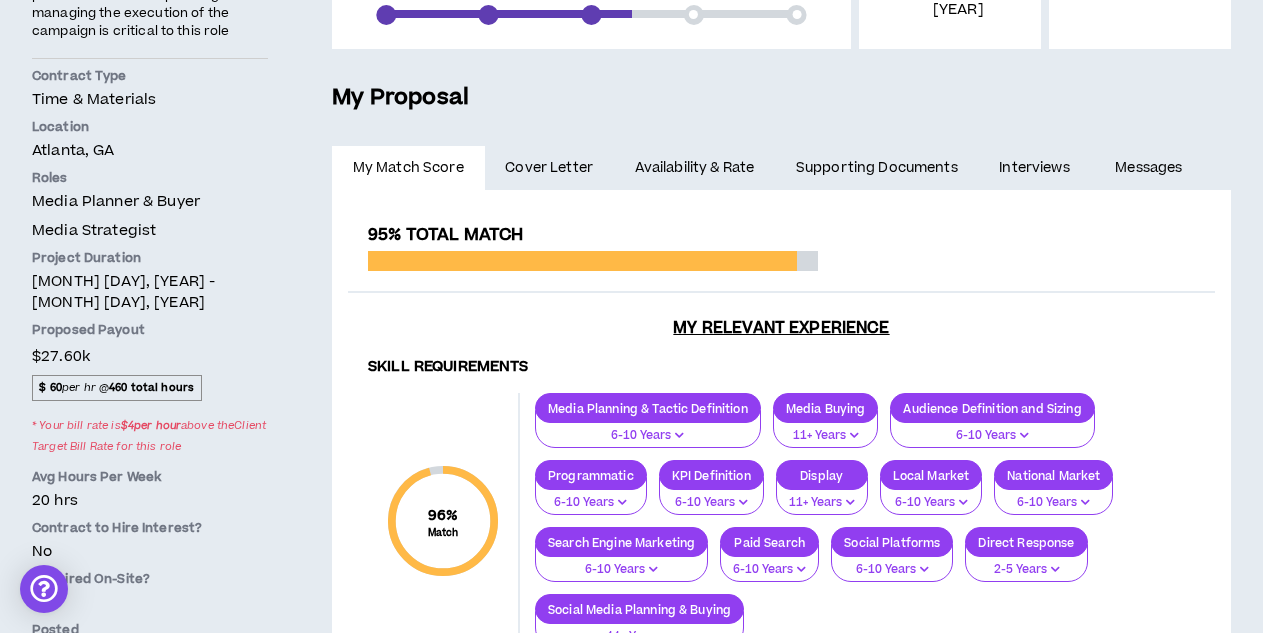 click on "Cover Letter" at bounding box center (549, 168) 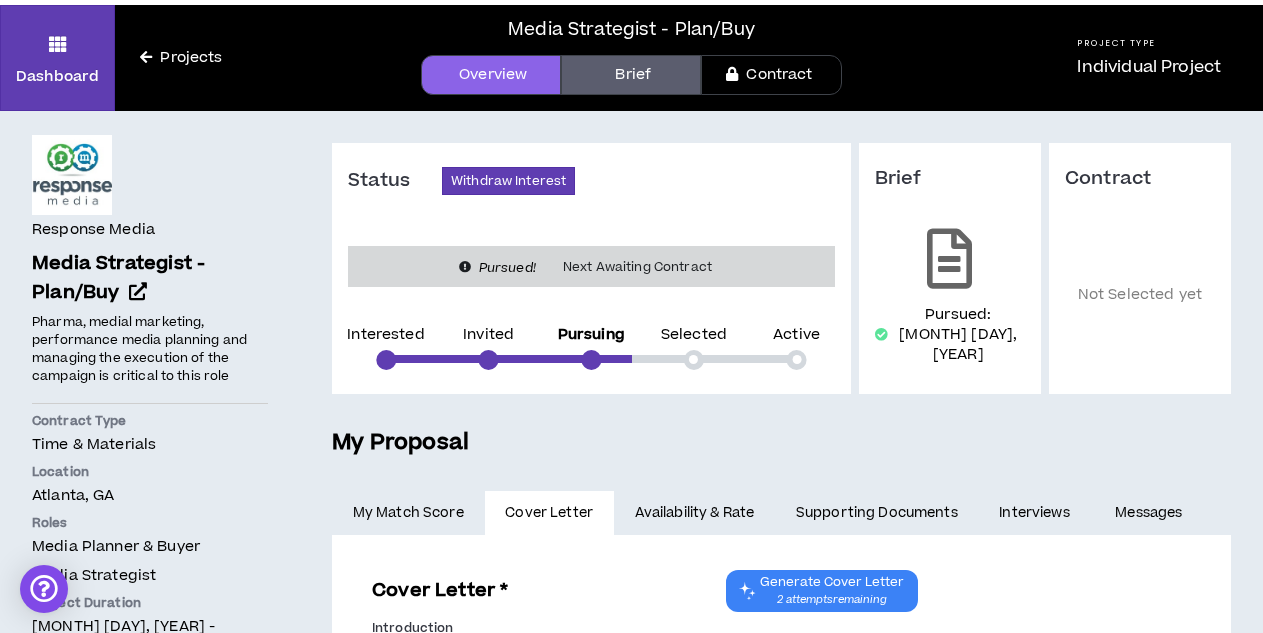 scroll, scrollTop: 0, scrollLeft: 0, axis: both 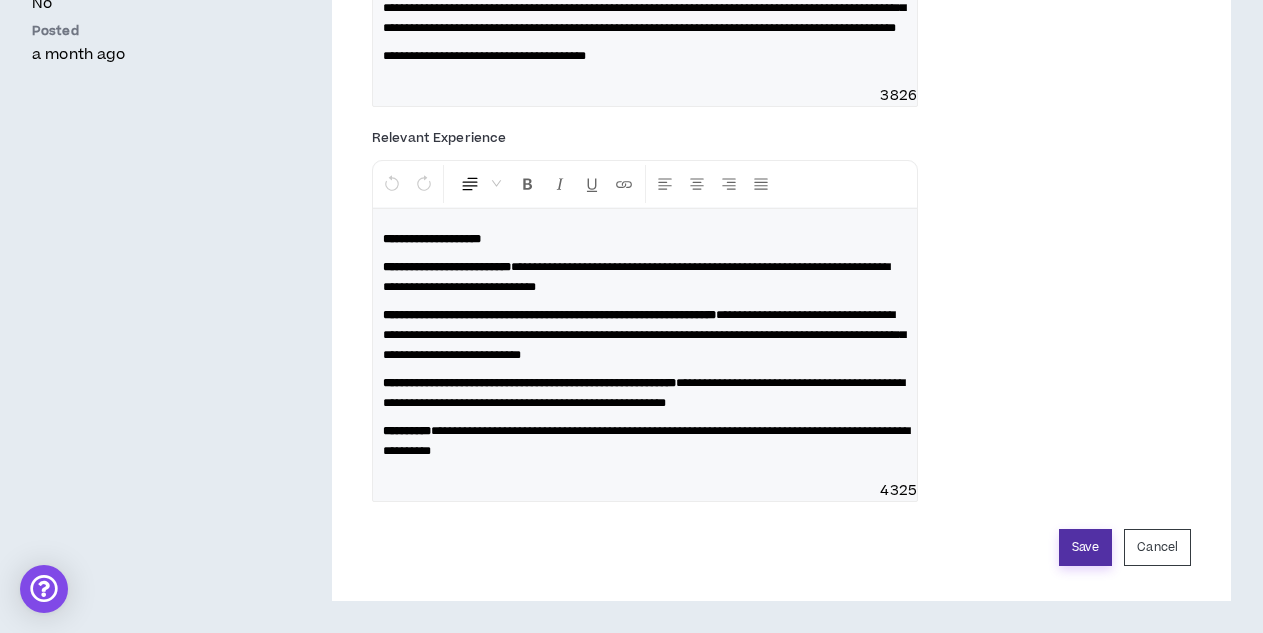 click on "Save" at bounding box center [1085, 547] 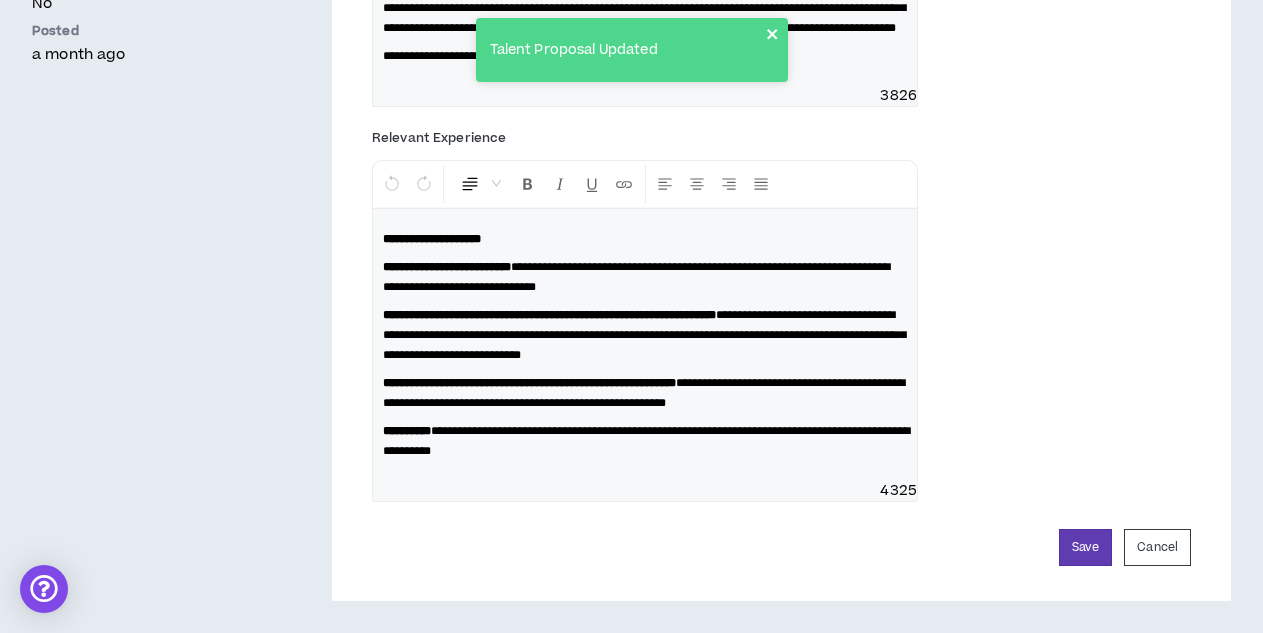 click 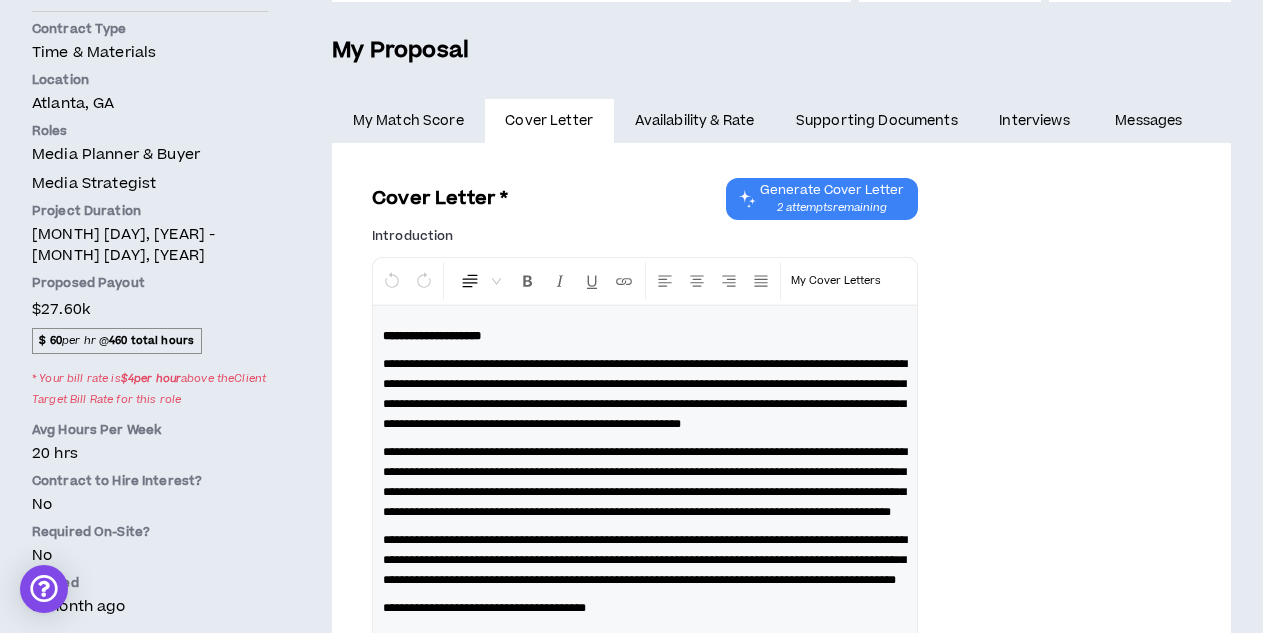 scroll, scrollTop: 488, scrollLeft: 0, axis: vertical 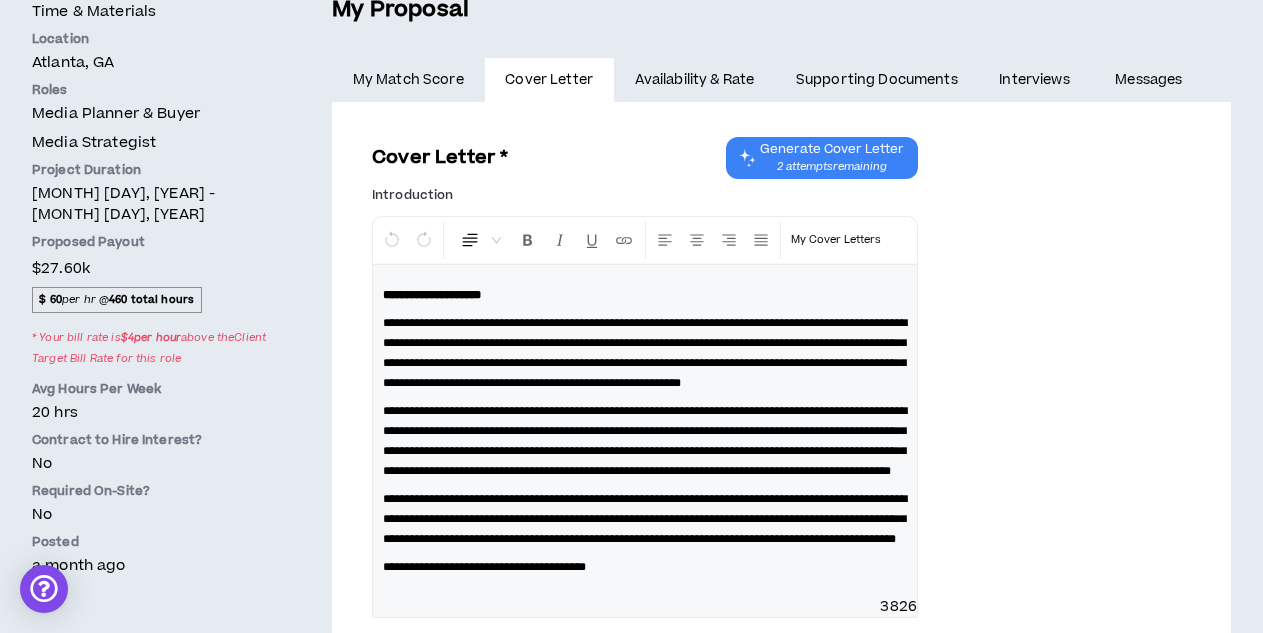 click on "Availability & Rate" at bounding box center [694, 80] 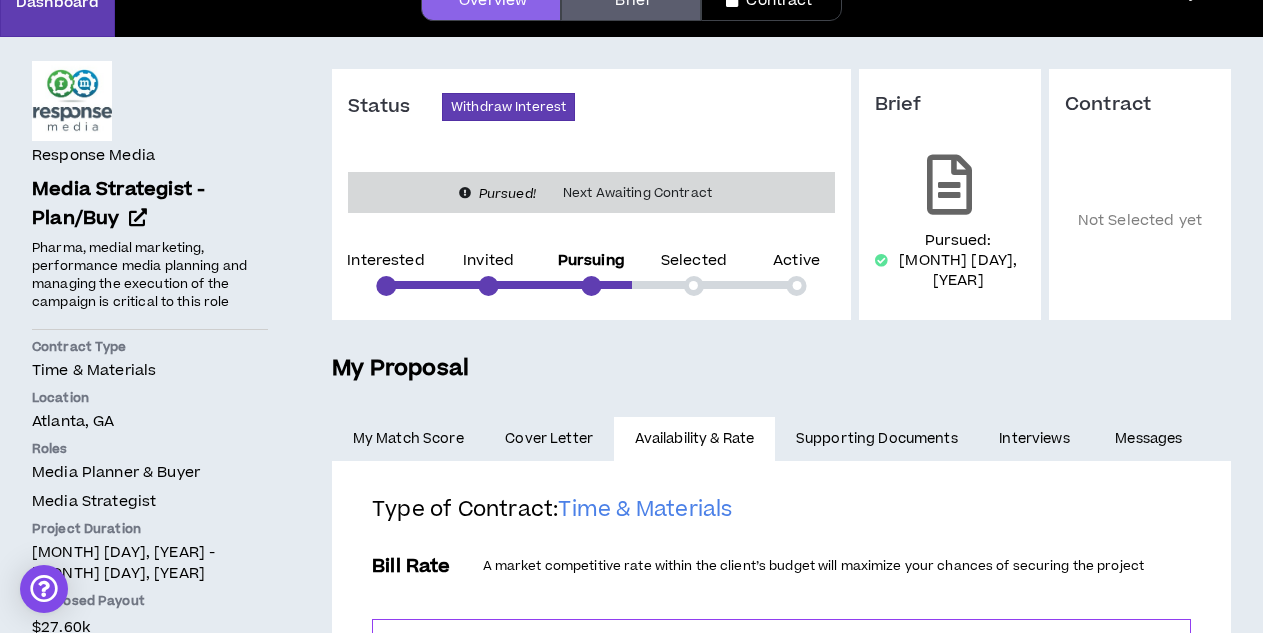 scroll, scrollTop: 0, scrollLeft: 0, axis: both 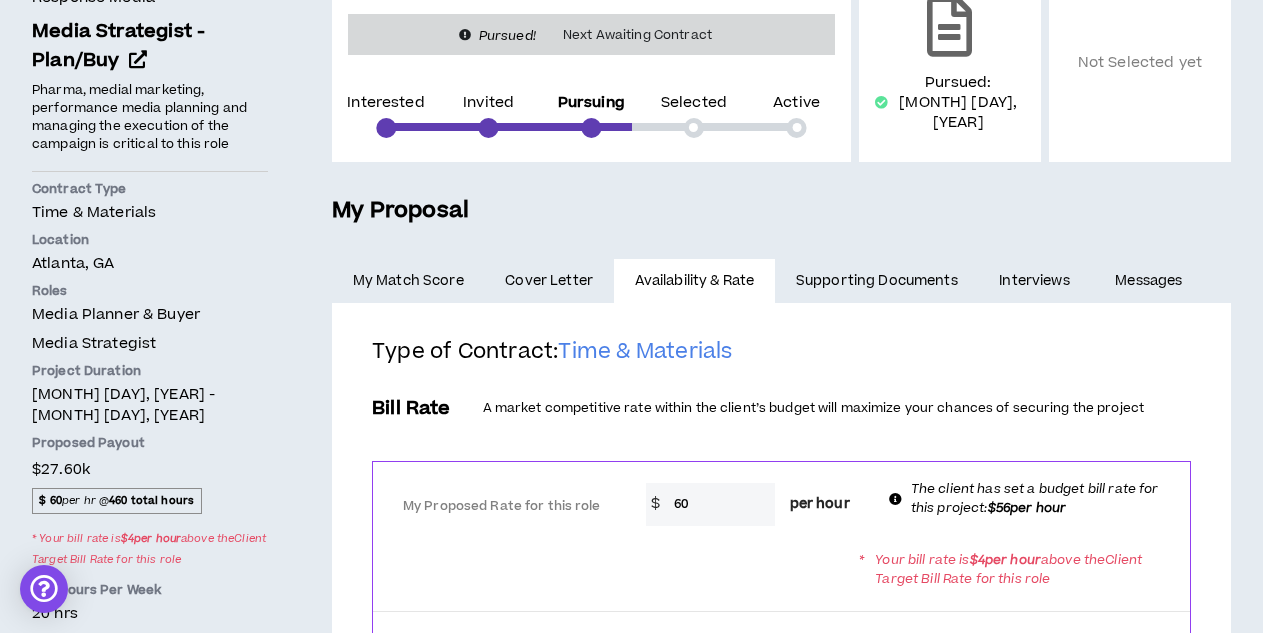 click on "Messages" at bounding box center [1151, 281] 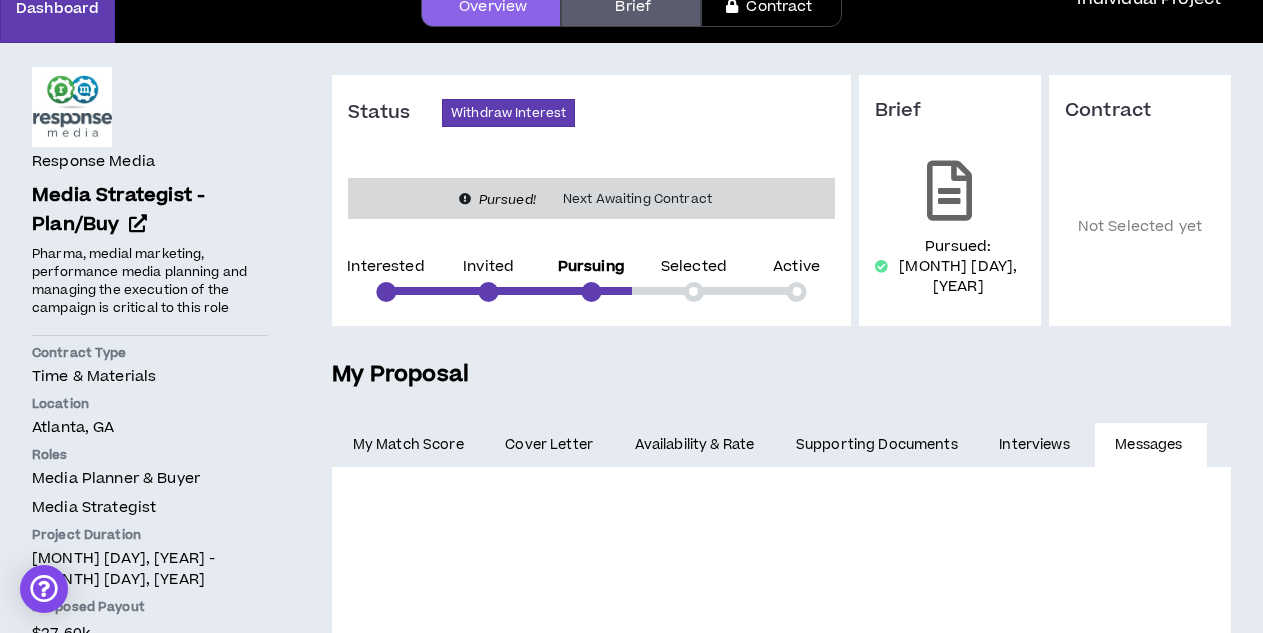 scroll, scrollTop: 0, scrollLeft: 0, axis: both 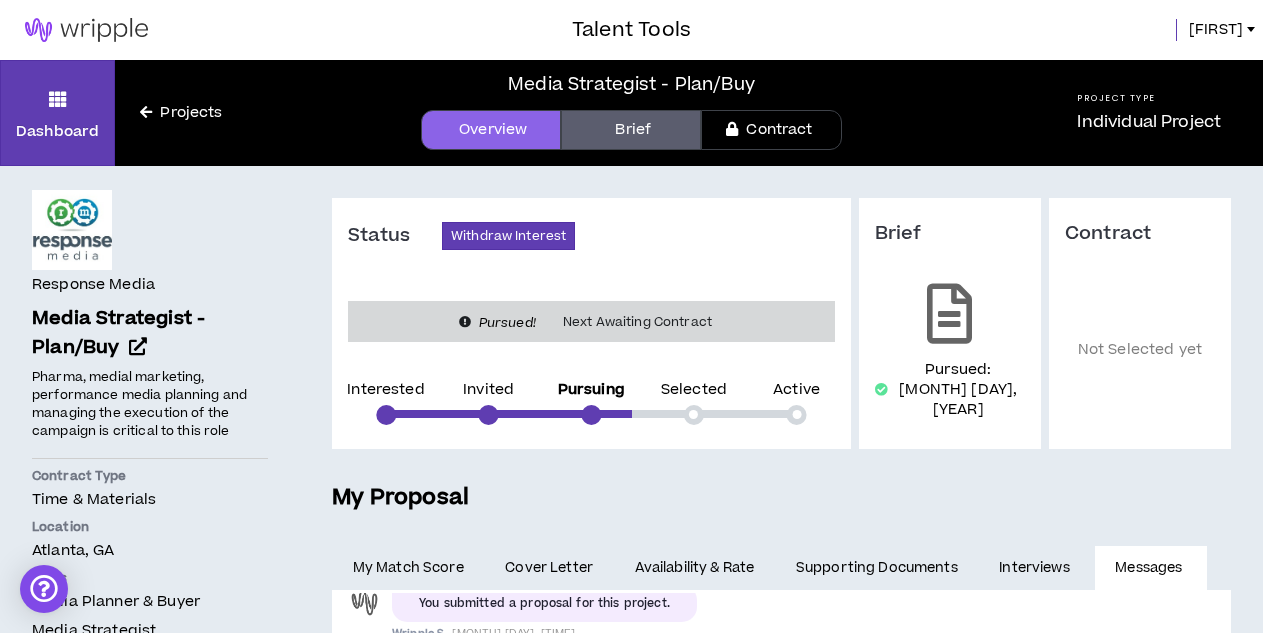 click at bounding box center (86, 30) 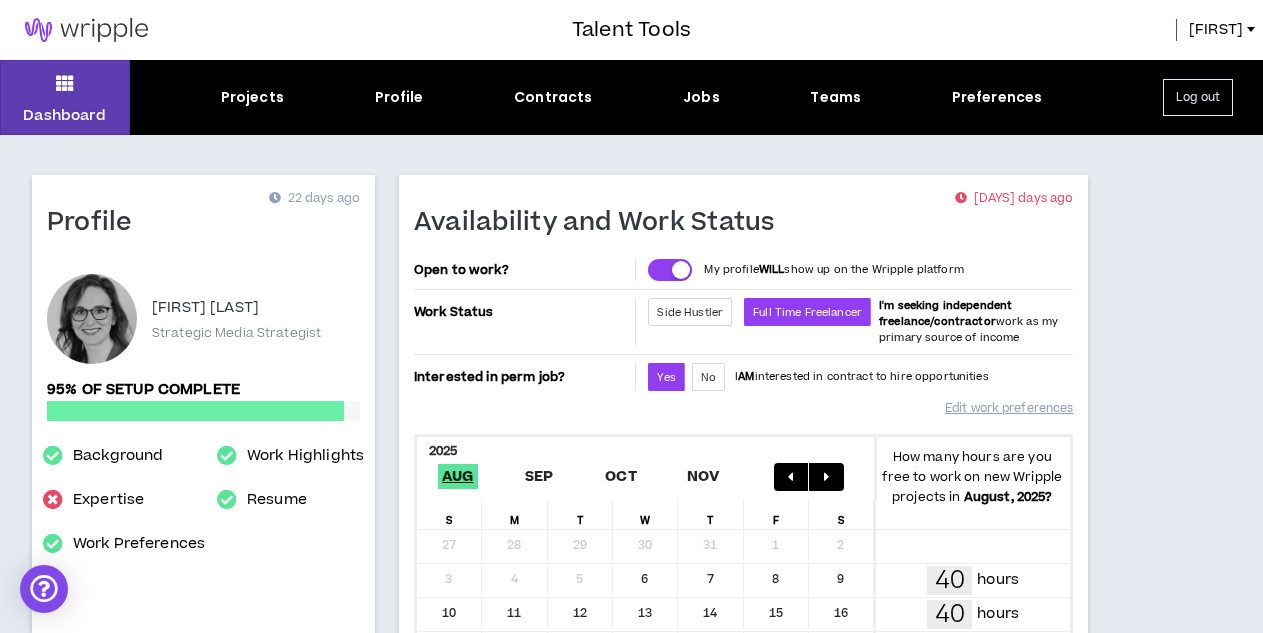 click on "Jobs" at bounding box center [701, 97] 